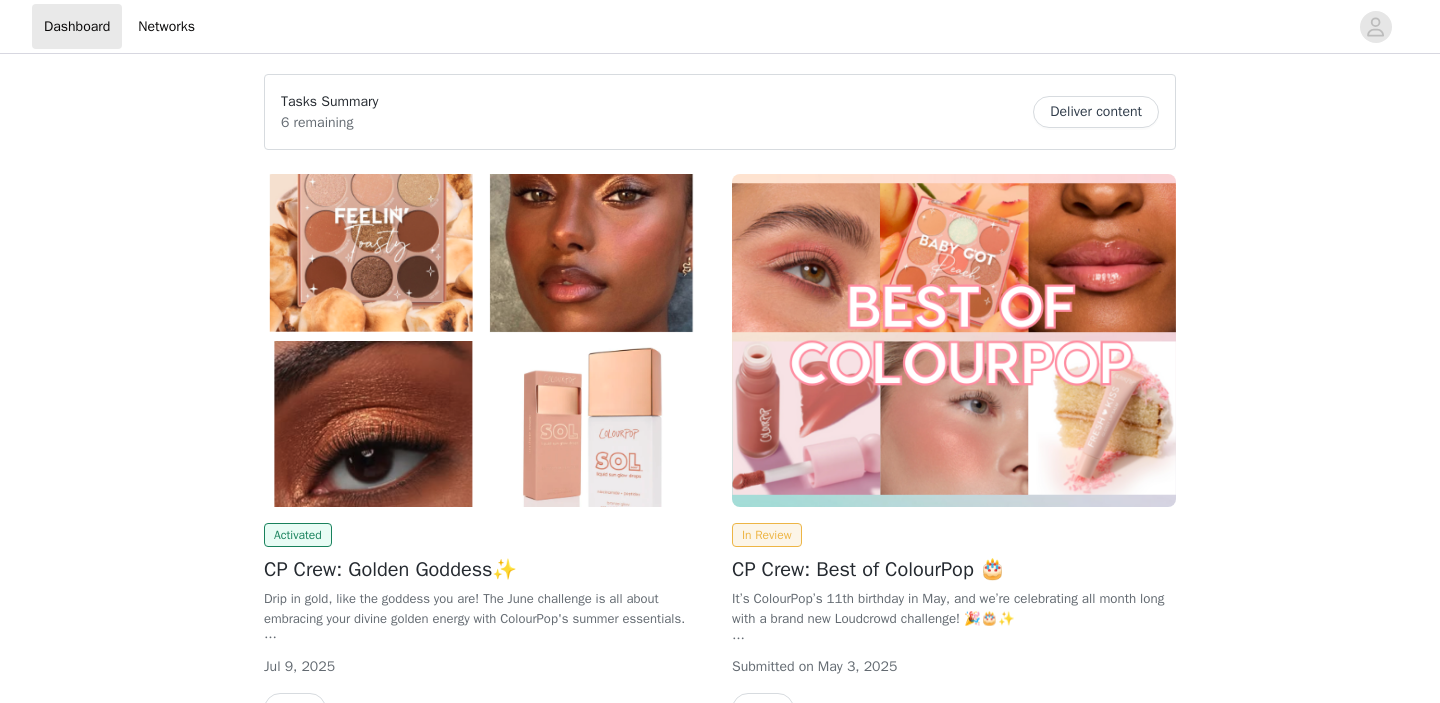 scroll, scrollTop: 0, scrollLeft: 0, axis: both 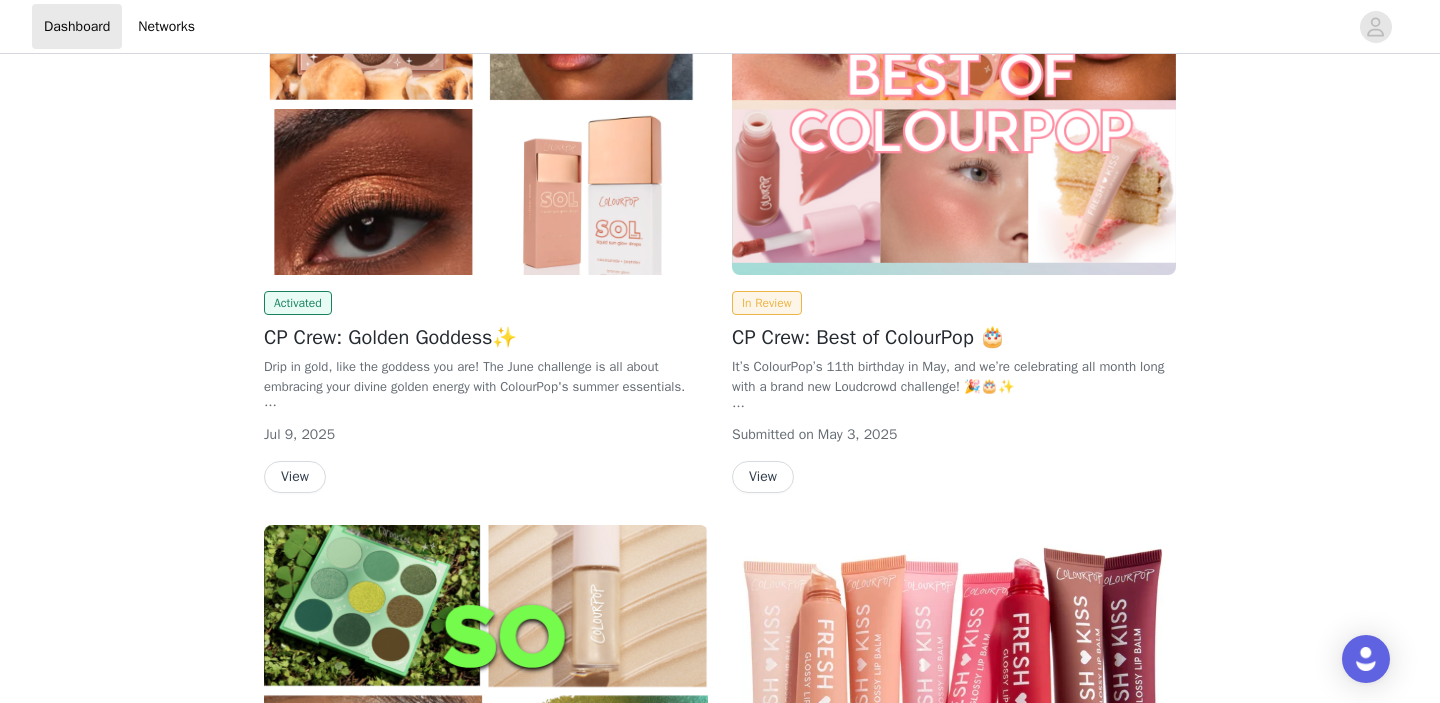 click on "View" at bounding box center [295, 477] 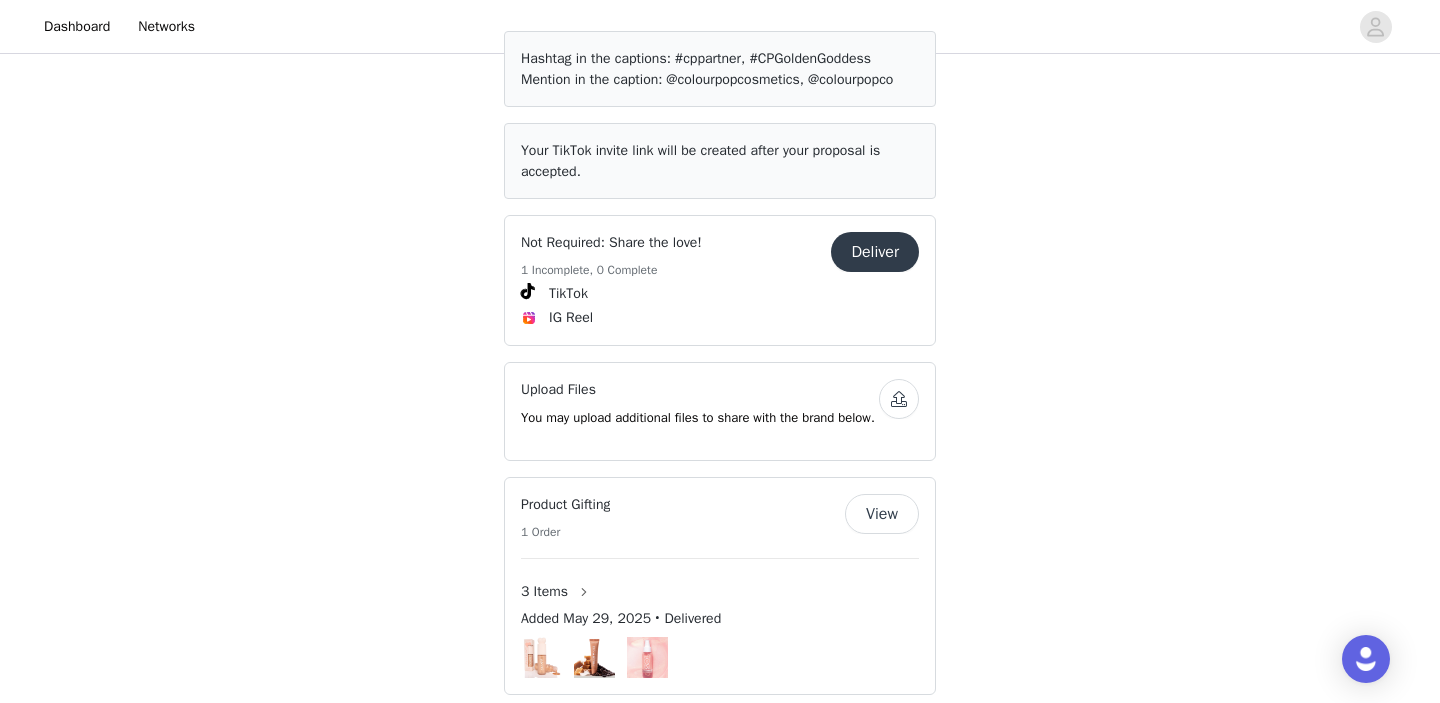 scroll, scrollTop: 1344, scrollLeft: 0, axis: vertical 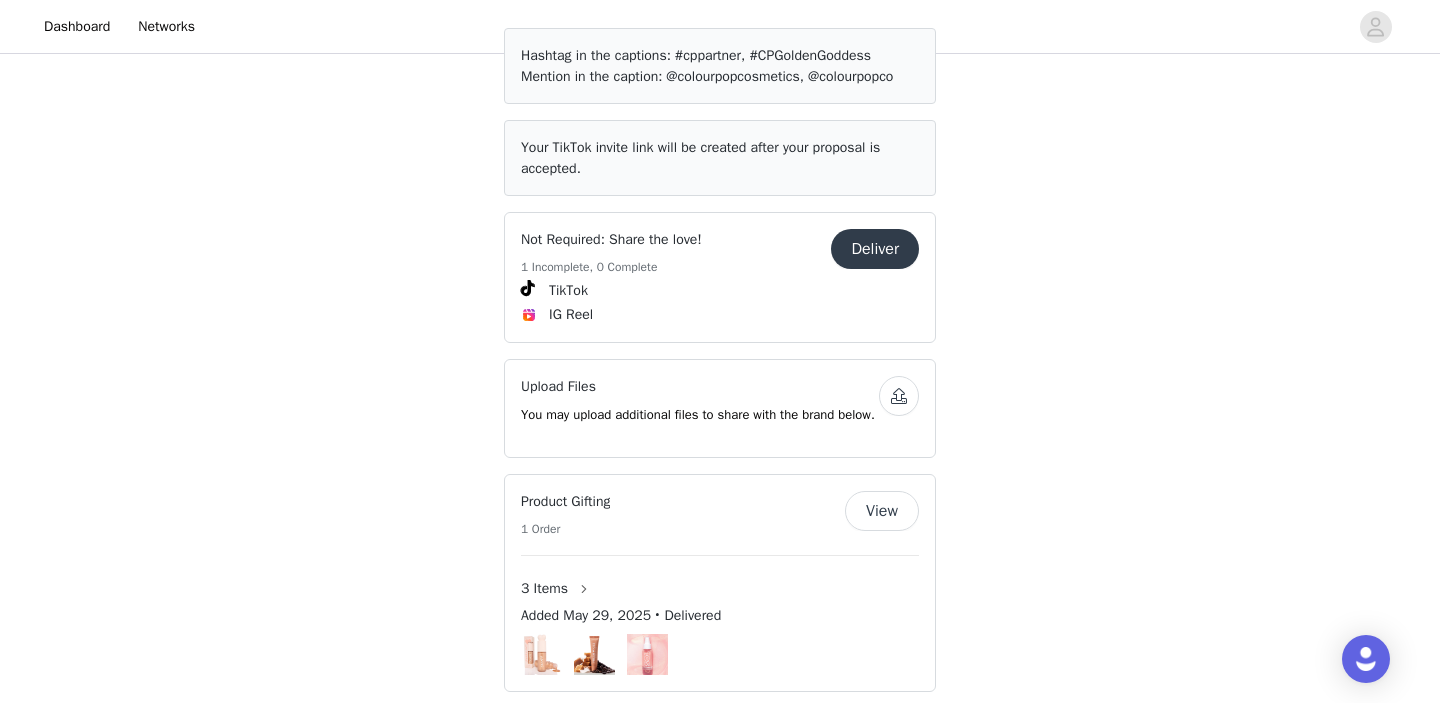click on "Deliver" at bounding box center (875, 249) 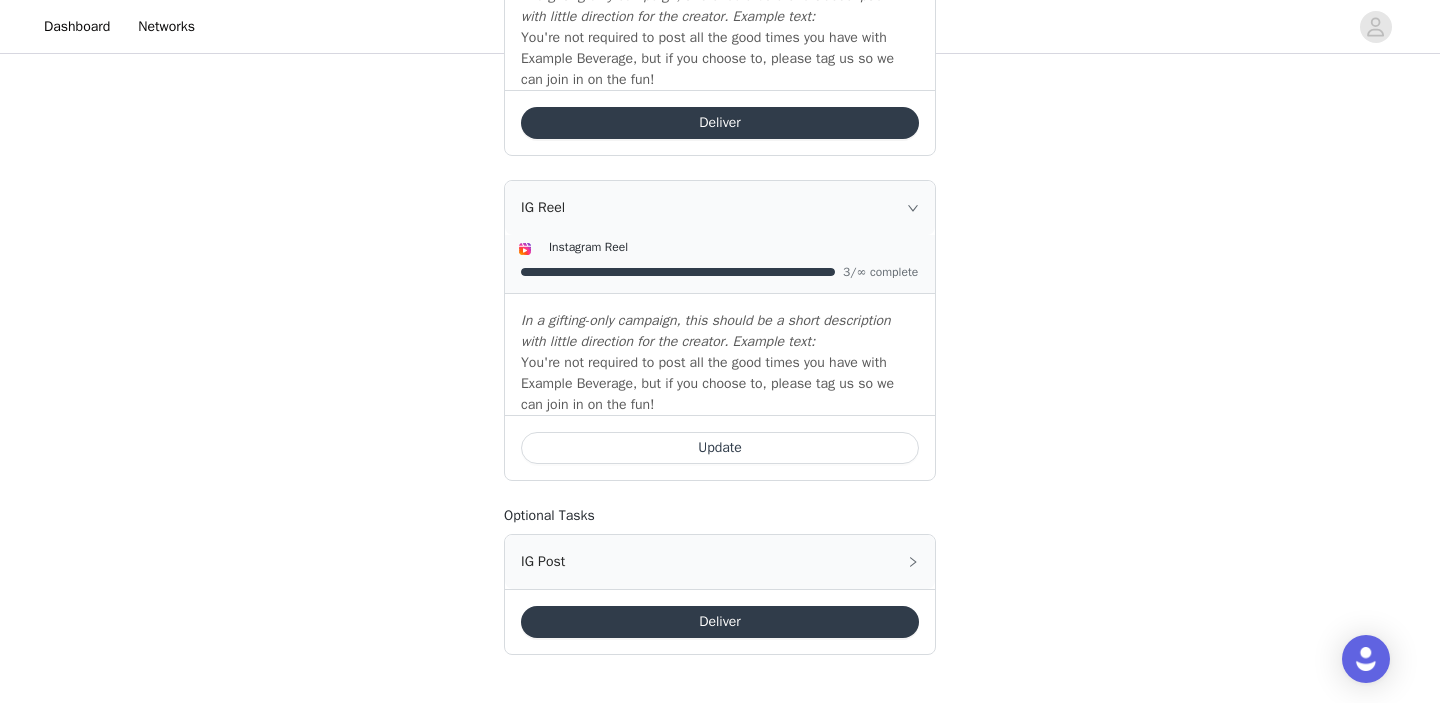 scroll, scrollTop: 839, scrollLeft: 0, axis: vertical 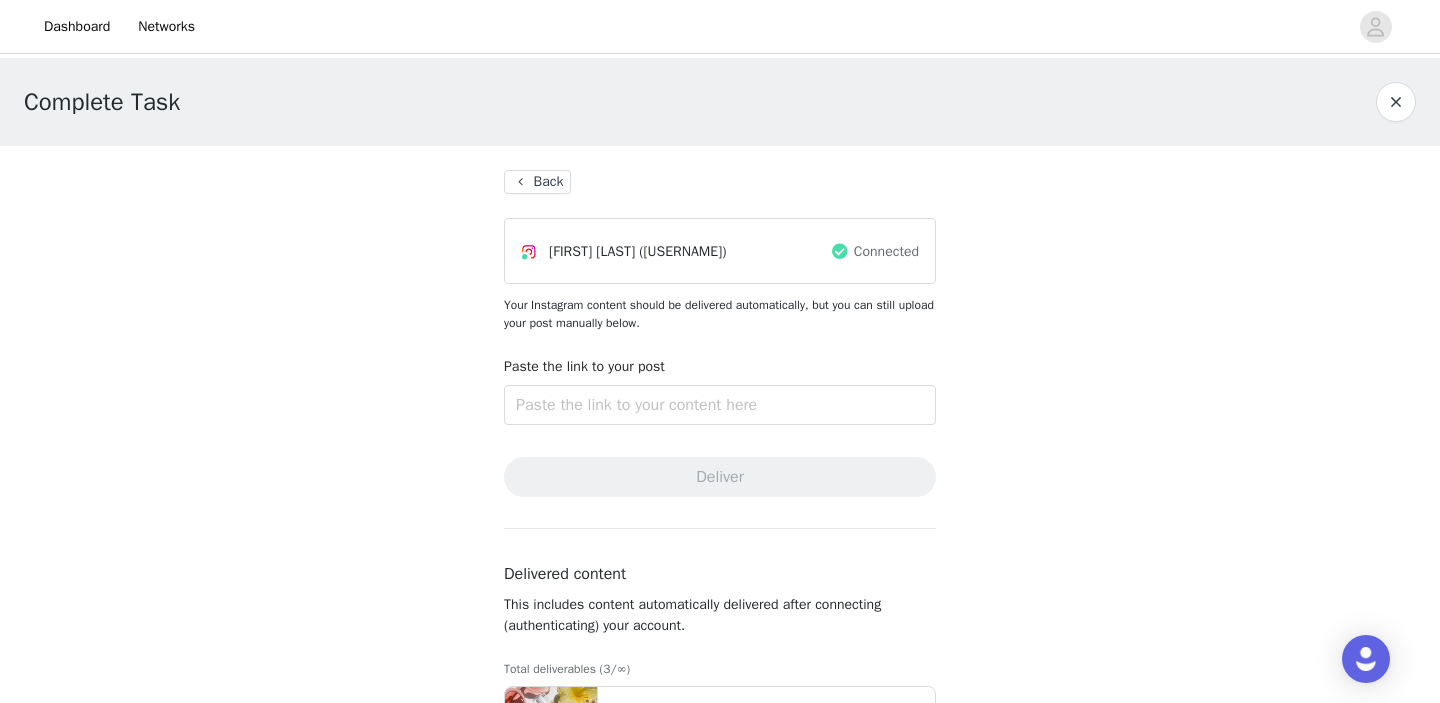 click on "Back" at bounding box center (537, 182) 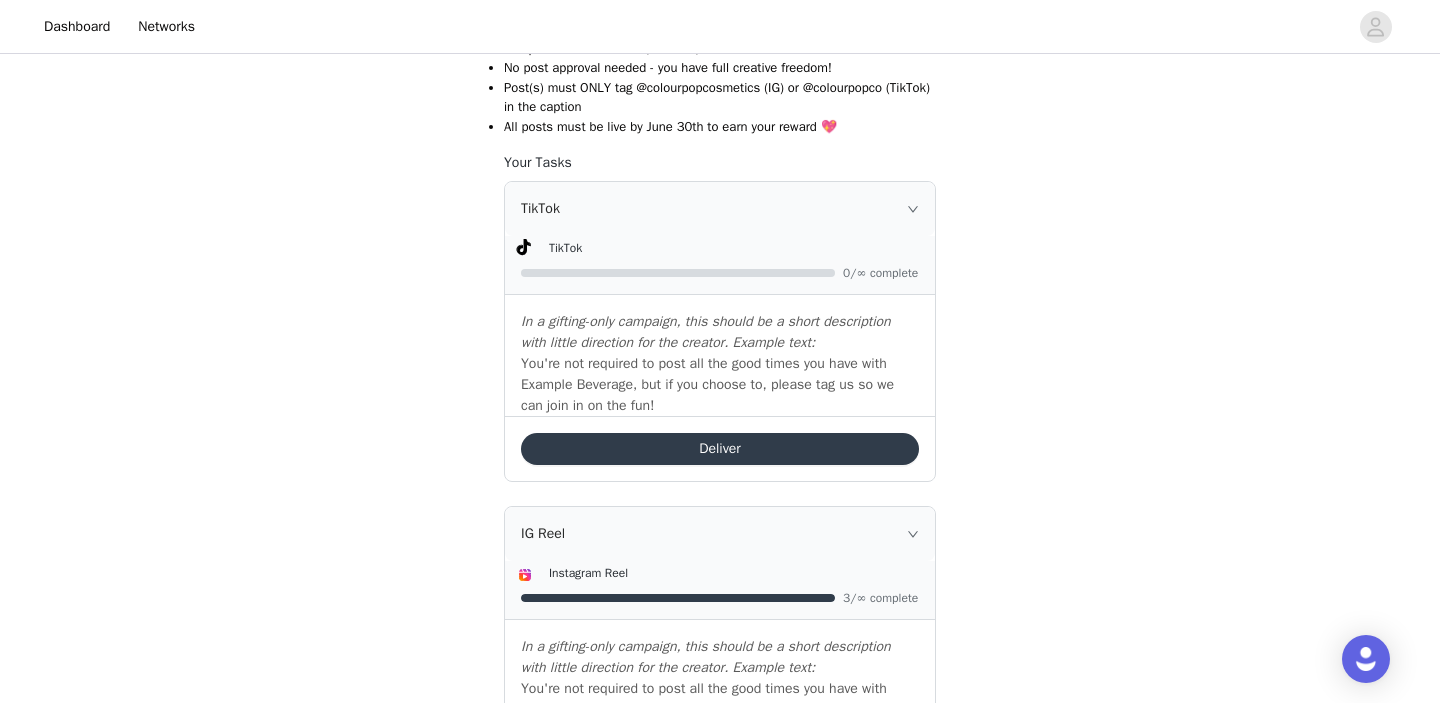 scroll, scrollTop: 498, scrollLeft: 0, axis: vertical 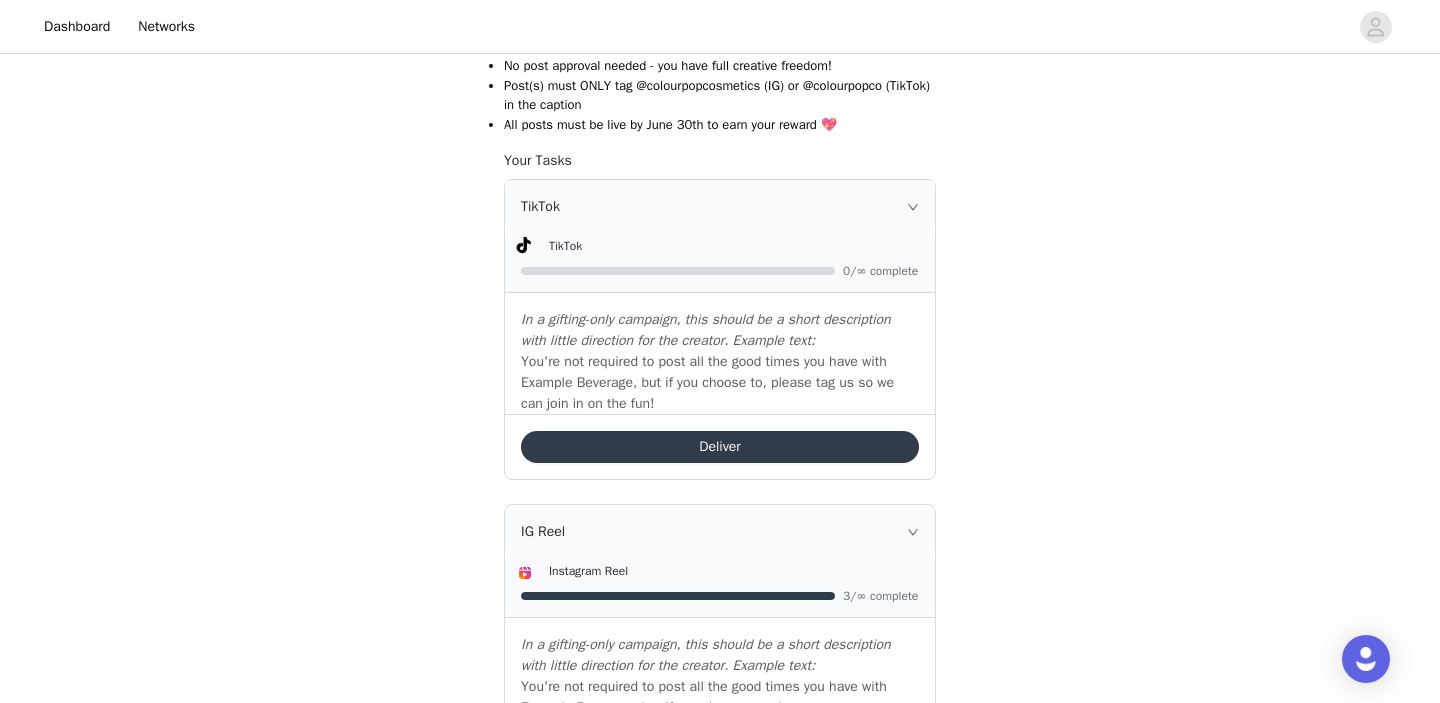 click on "Deliver" at bounding box center (720, 447) 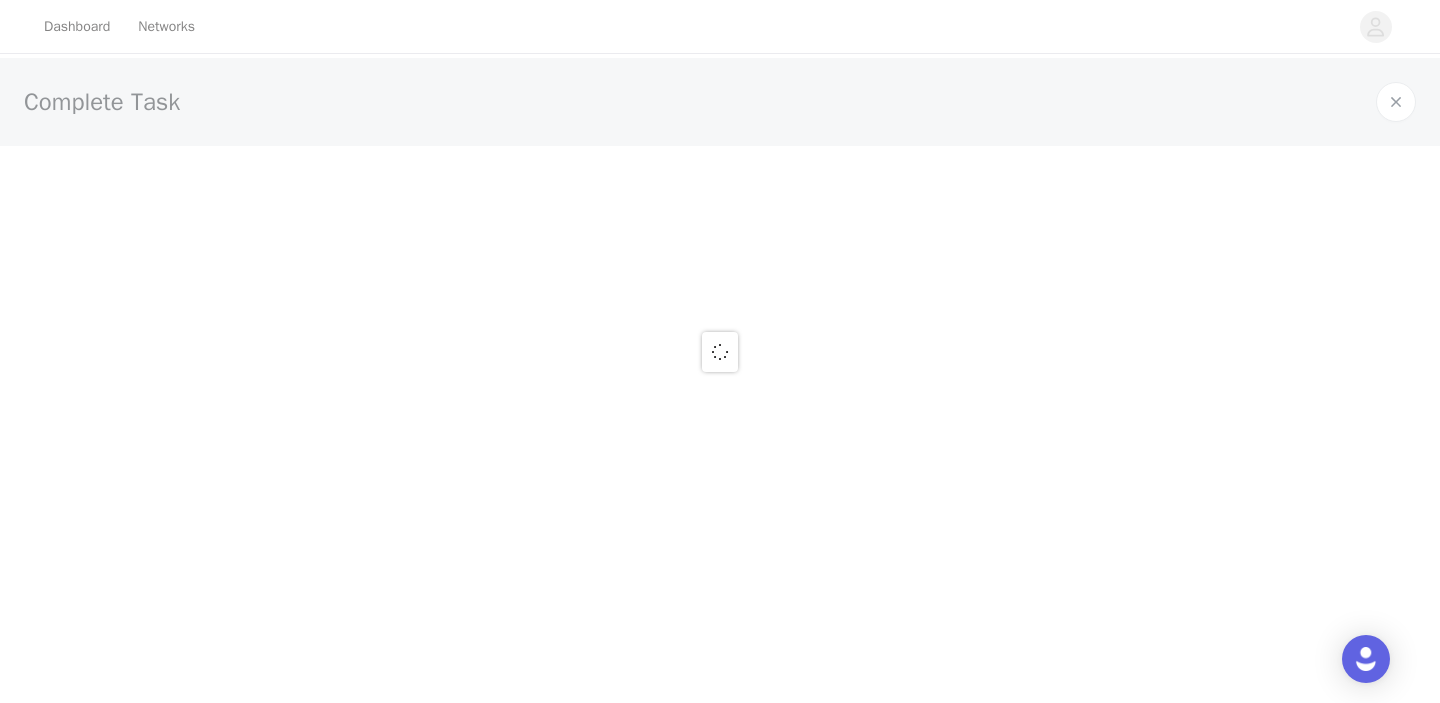 scroll, scrollTop: 0, scrollLeft: 0, axis: both 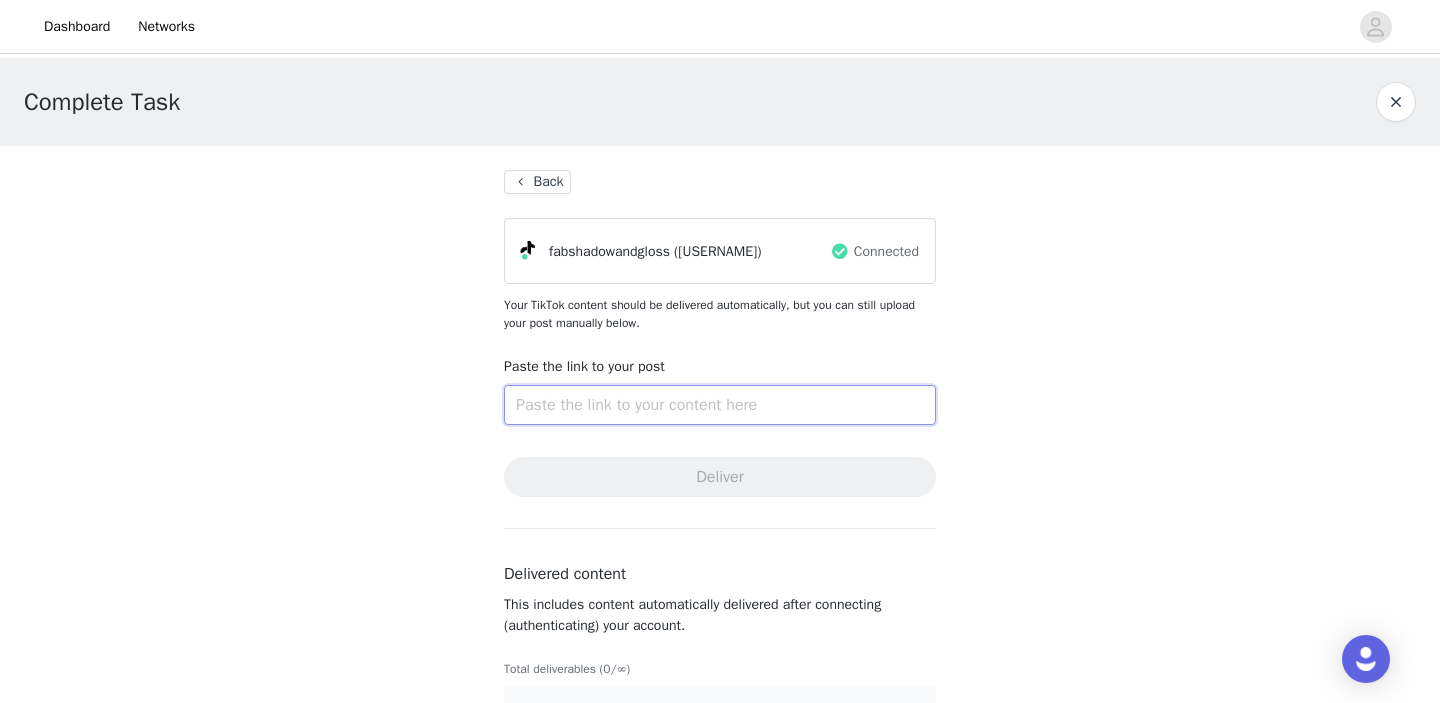 click at bounding box center [720, 405] 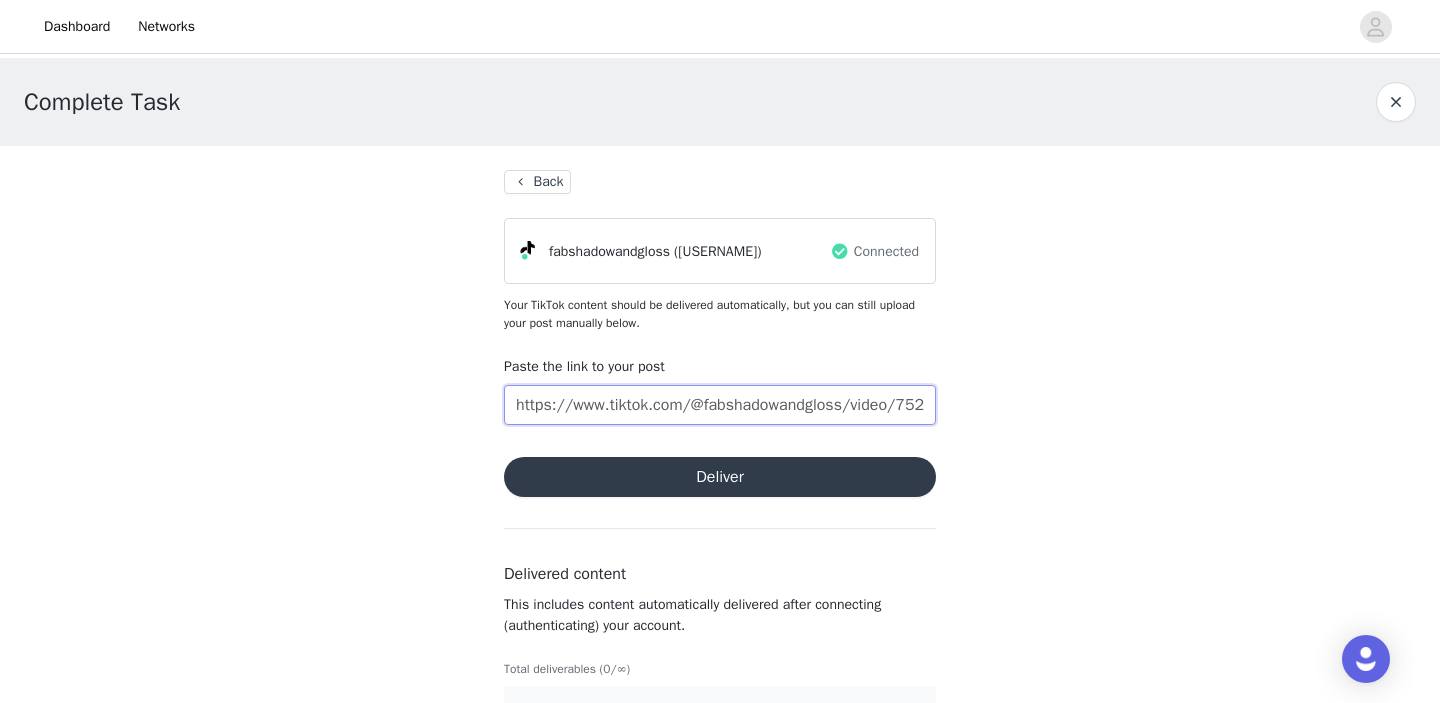 drag, startPoint x: 520, startPoint y: 407, endPoint x: 1122, endPoint y: 396, distance: 602.10046 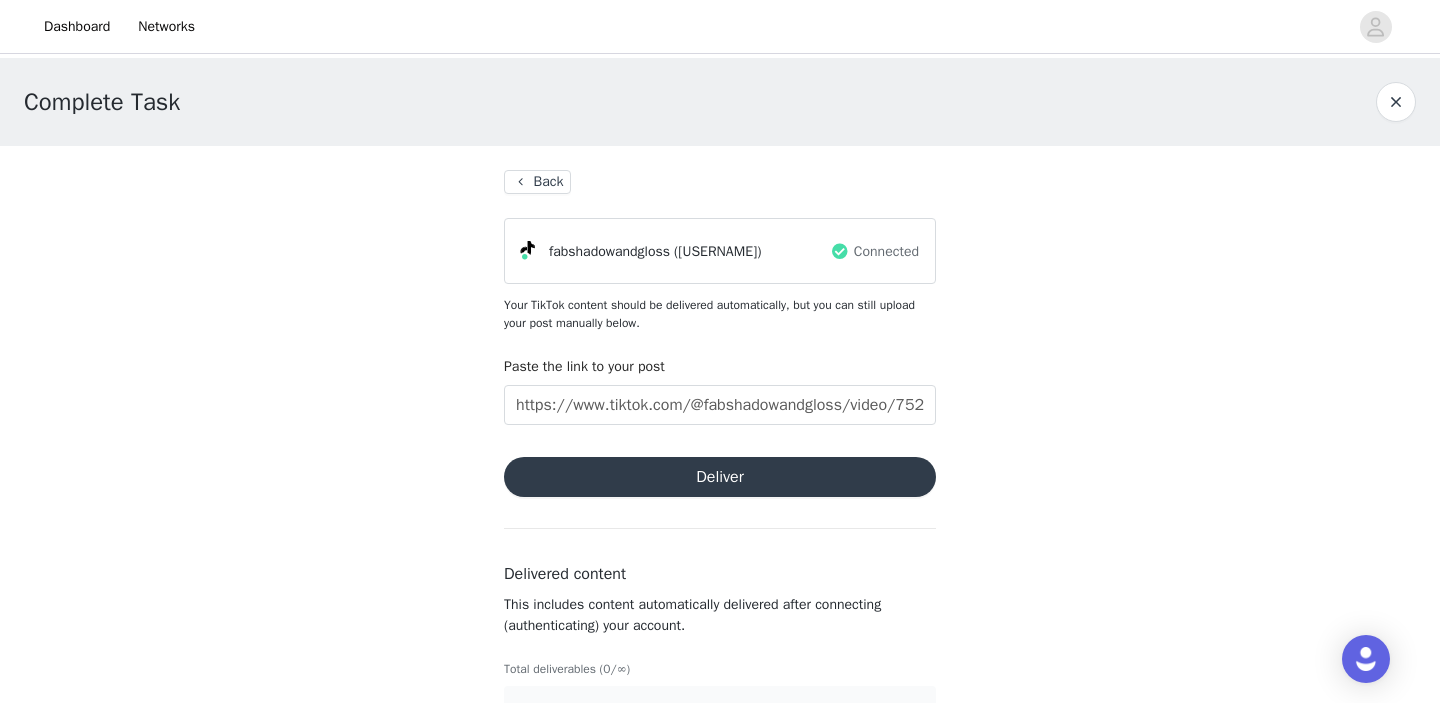 click on "Deliver" at bounding box center (720, 477) 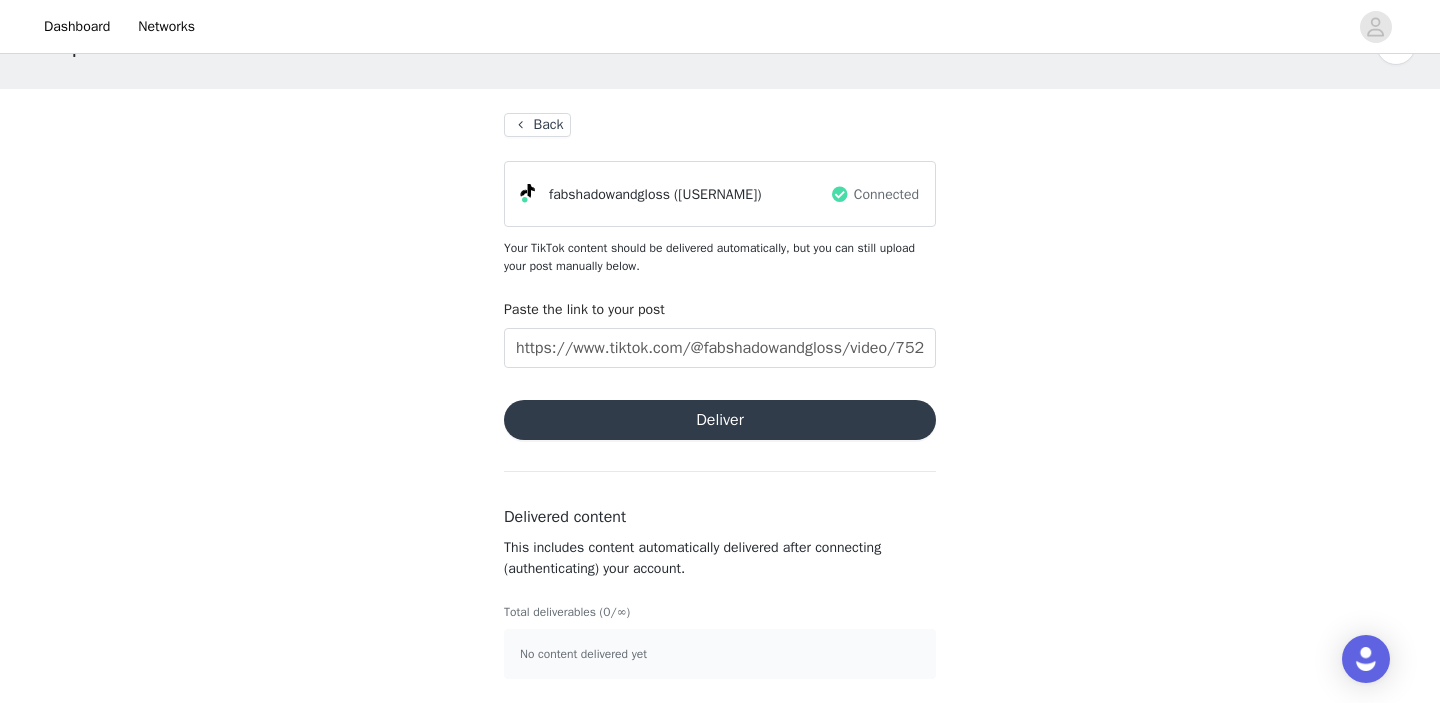 scroll, scrollTop: 57, scrollLeft: 0, axis: vertical 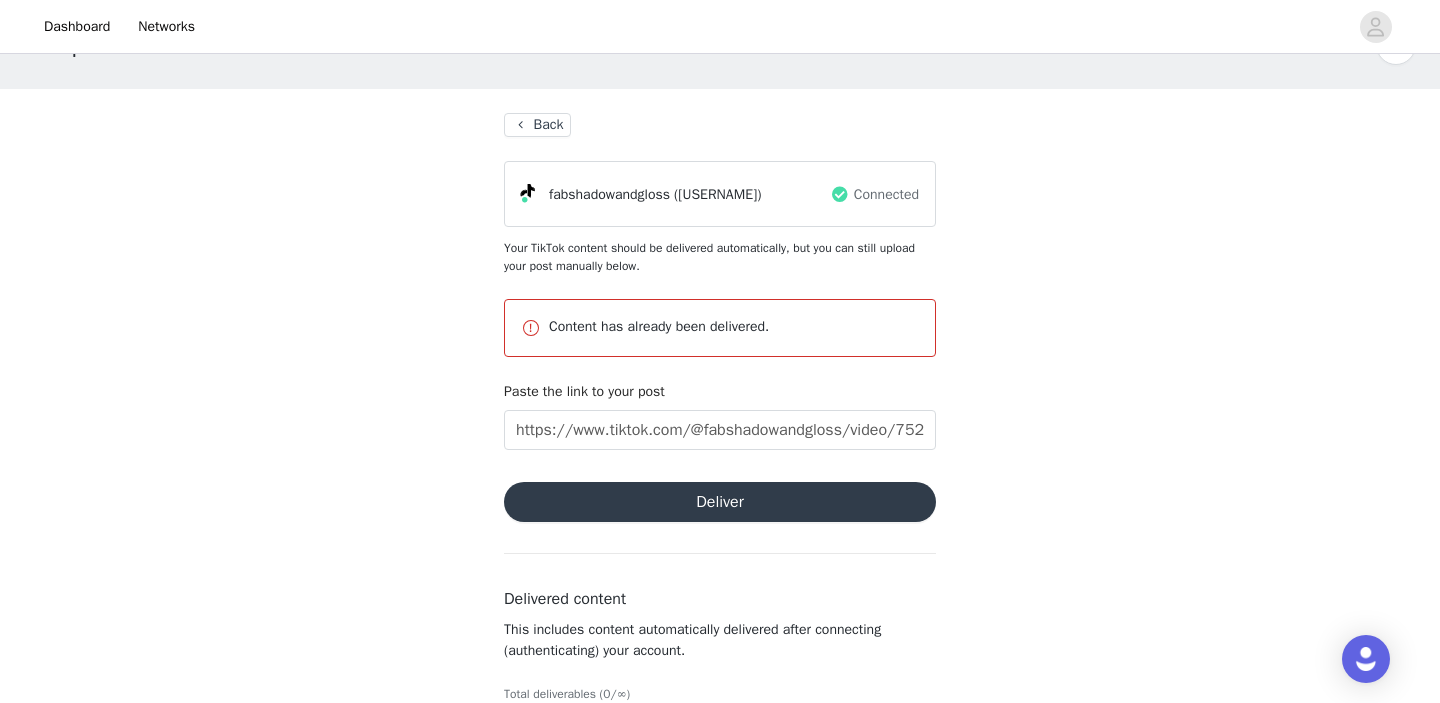 click on "Back" at bounding box center [537, 125] 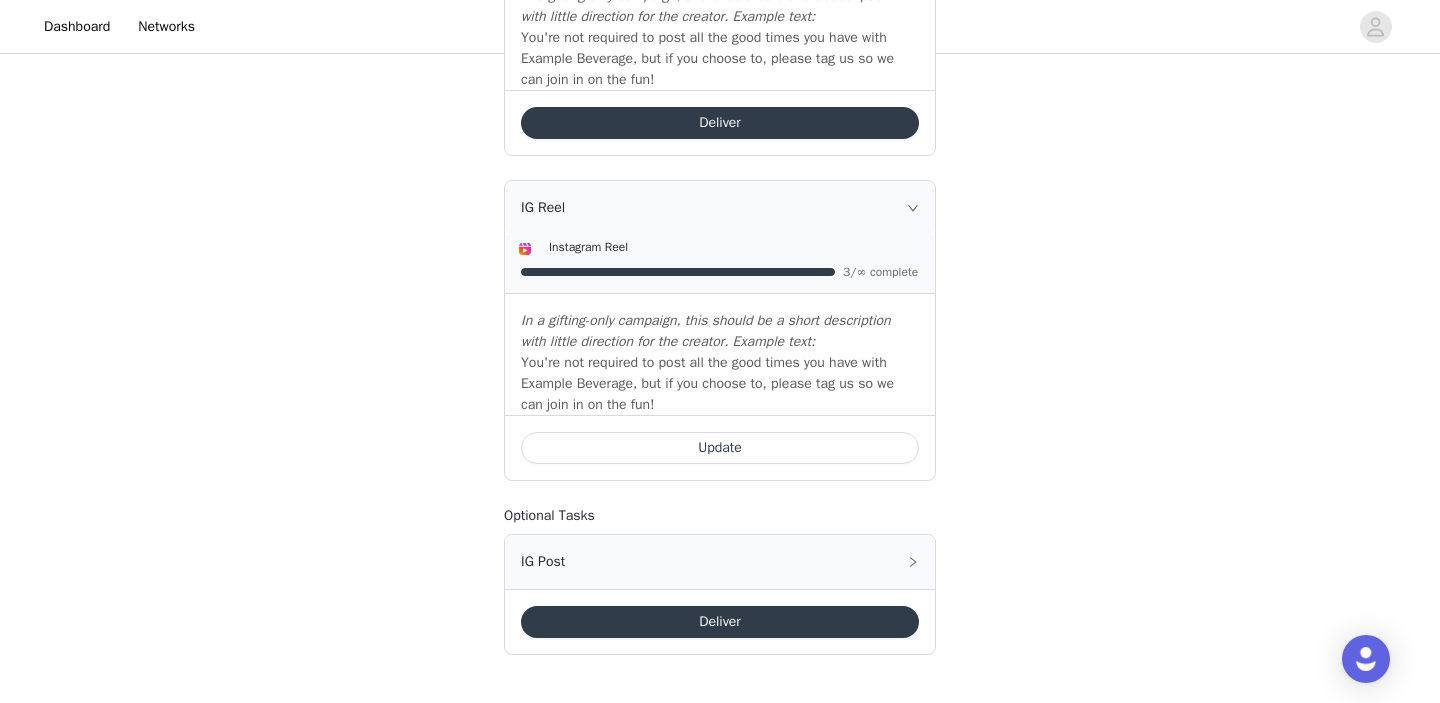 scroll, scrollTop: 839, scrollLeft: 0, axis: vertical 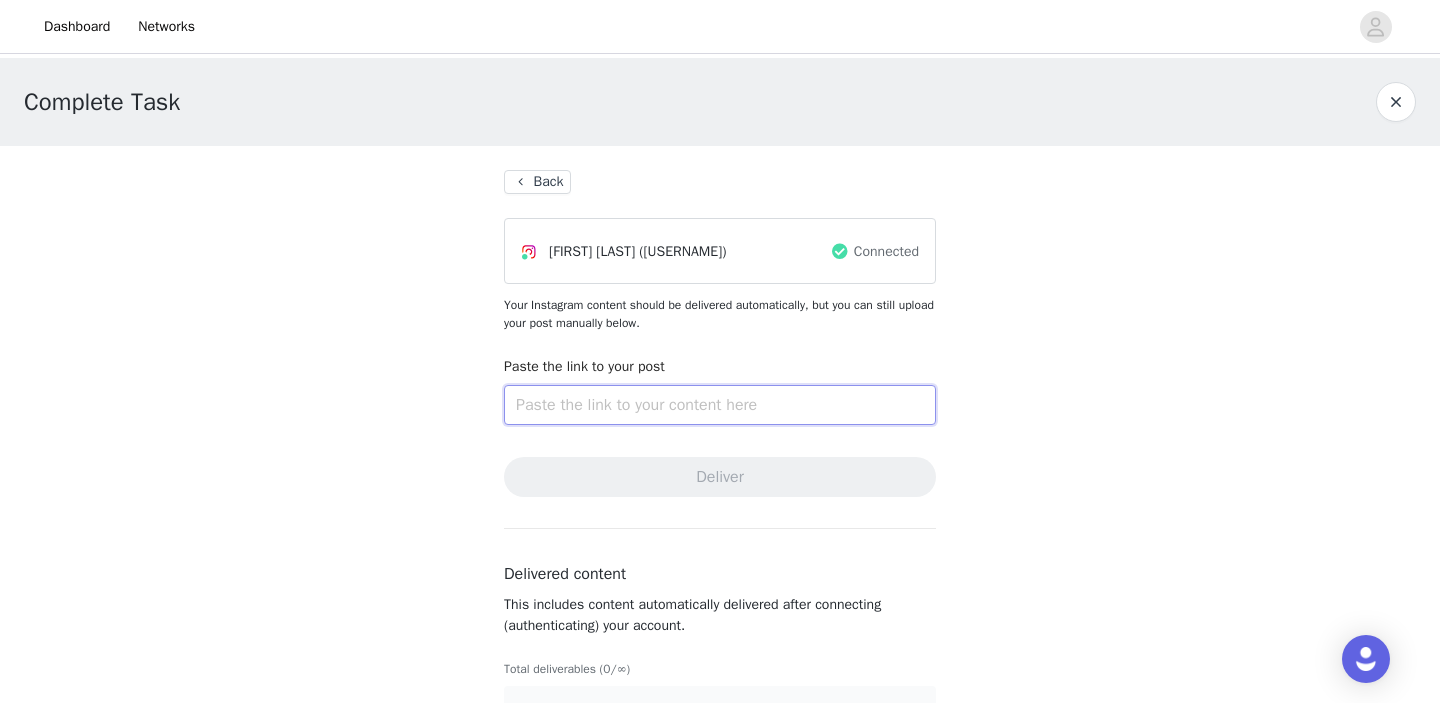 click at bounding box center (720, 405) 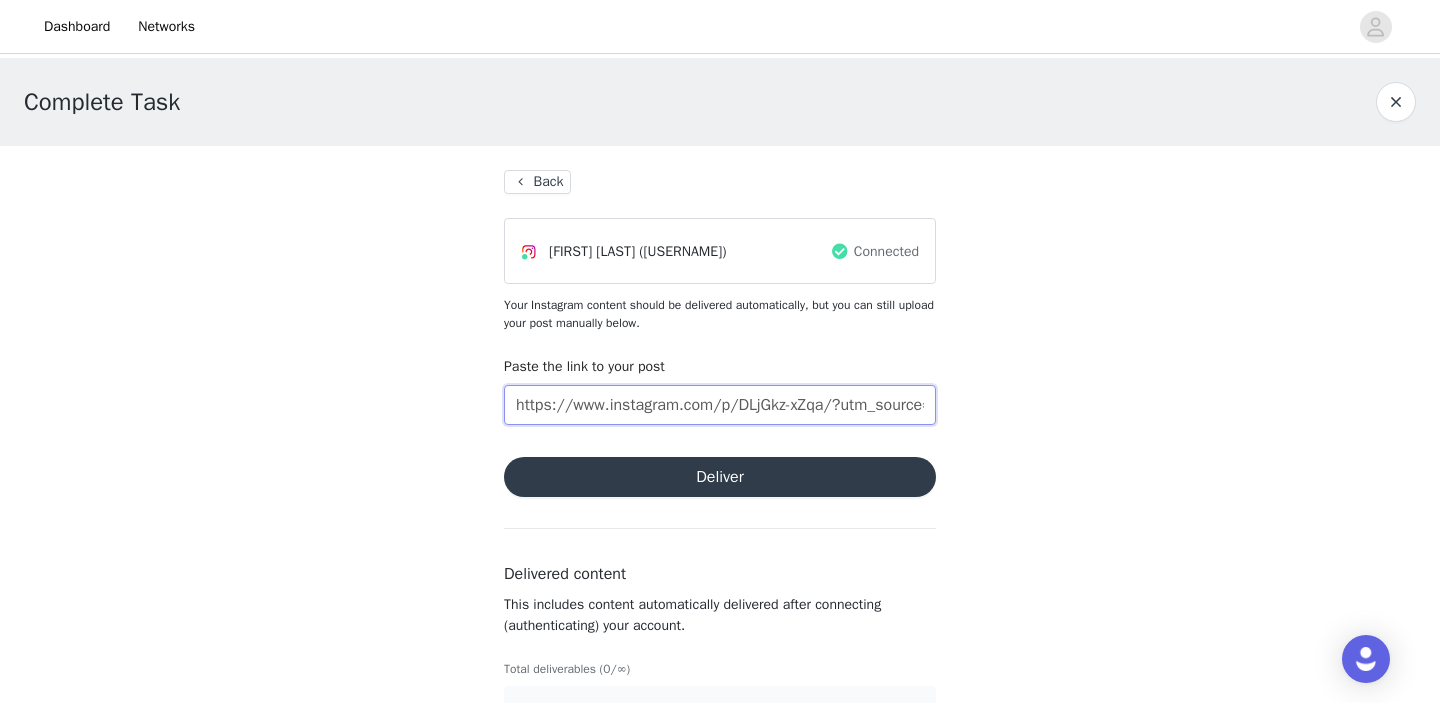 drag, startPoint x: 589, startPoint y: 418, endPoint x: 1182, endPoint y: 421, distance: 593.00757 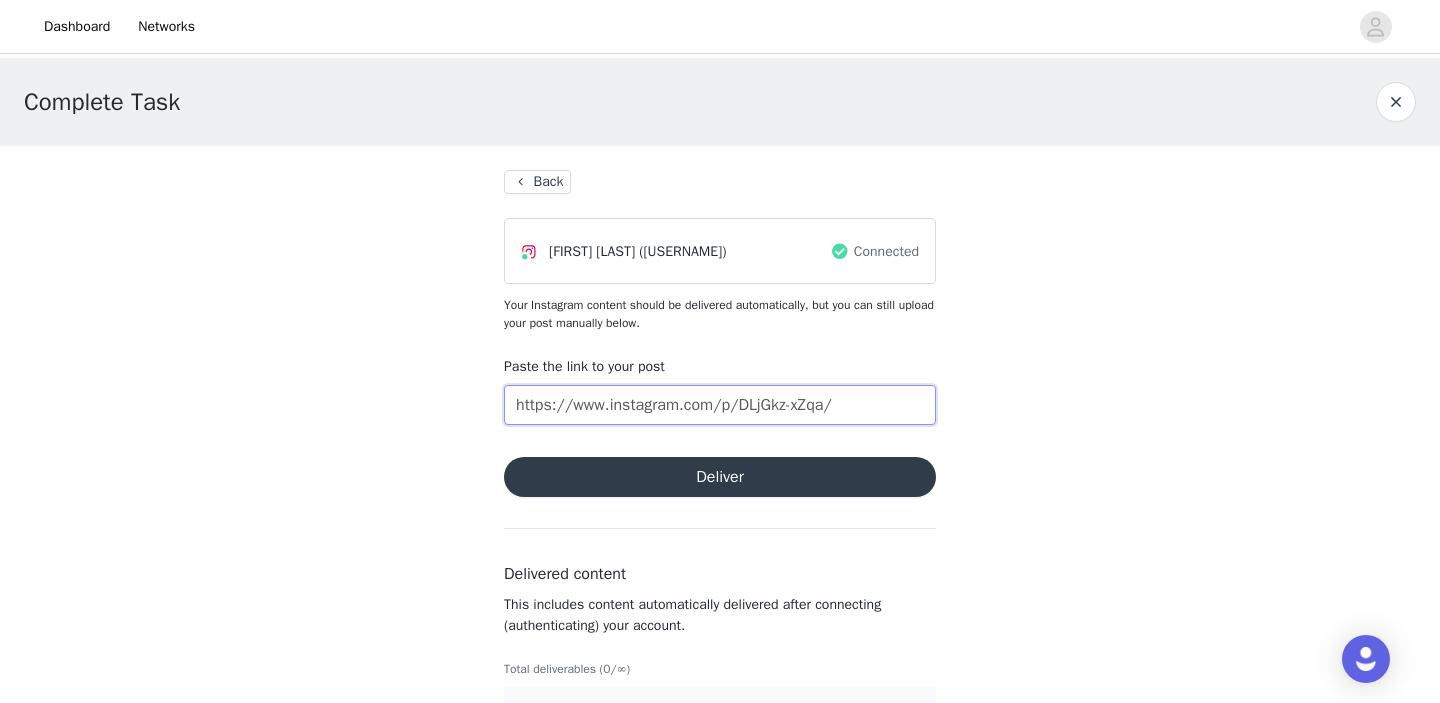 type on "https://www.instagram.com/p/DLjGkz-xZqa/" 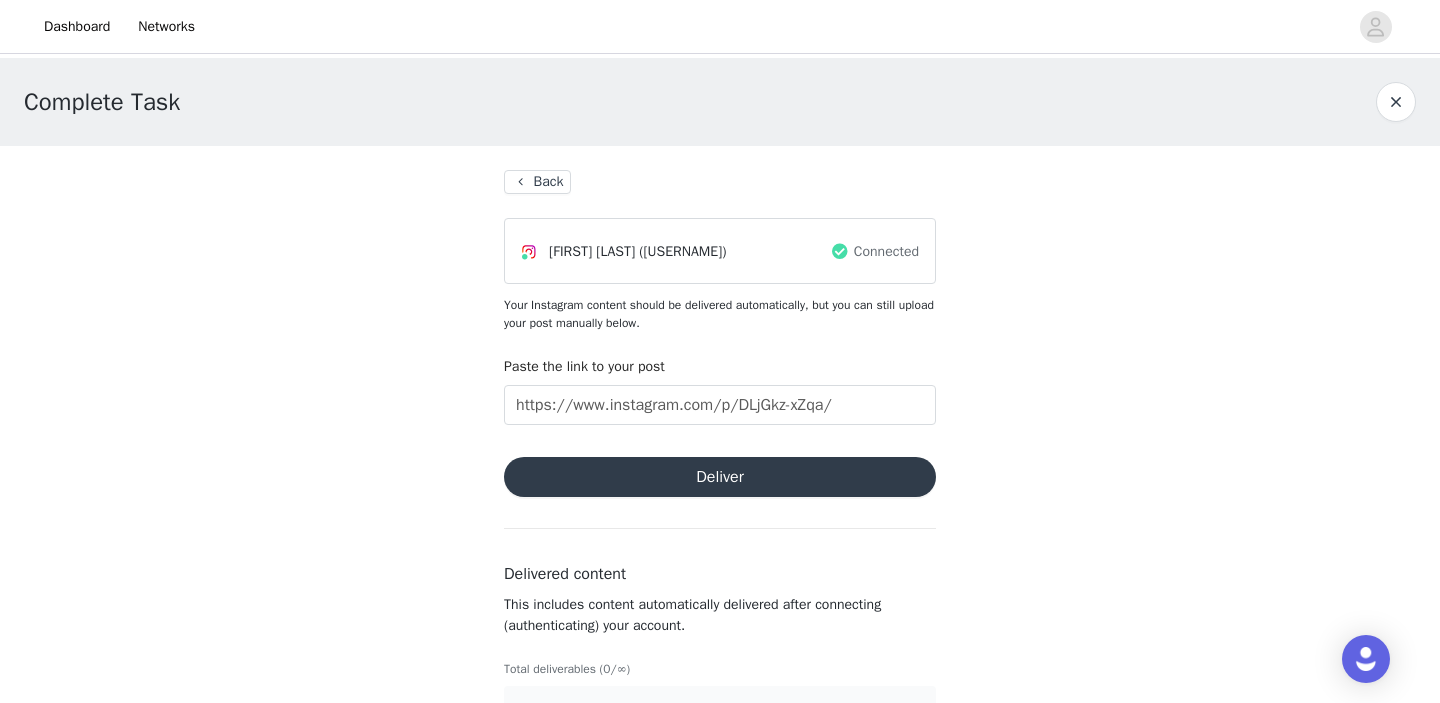 click on "Deliver" at bounding box center [720, 477] 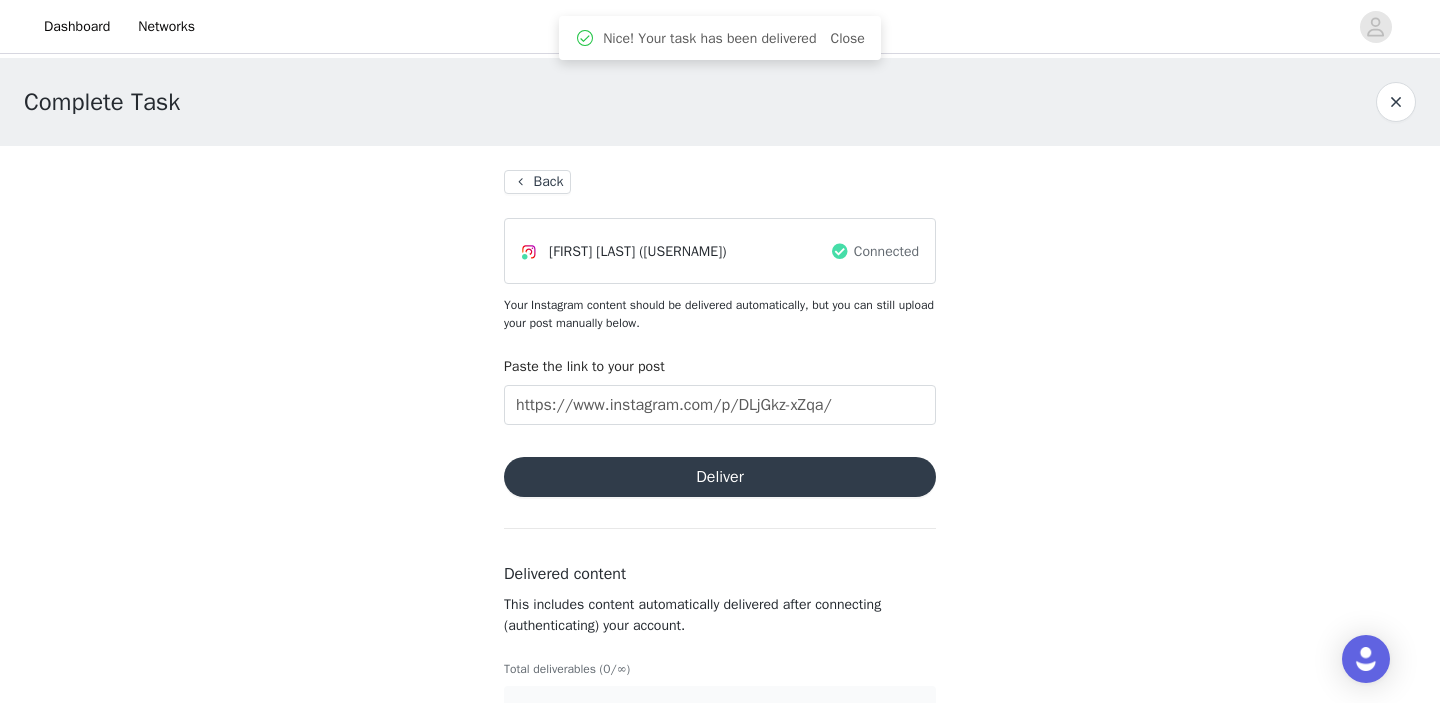 click on "Back" at bounding box center (537, 182) 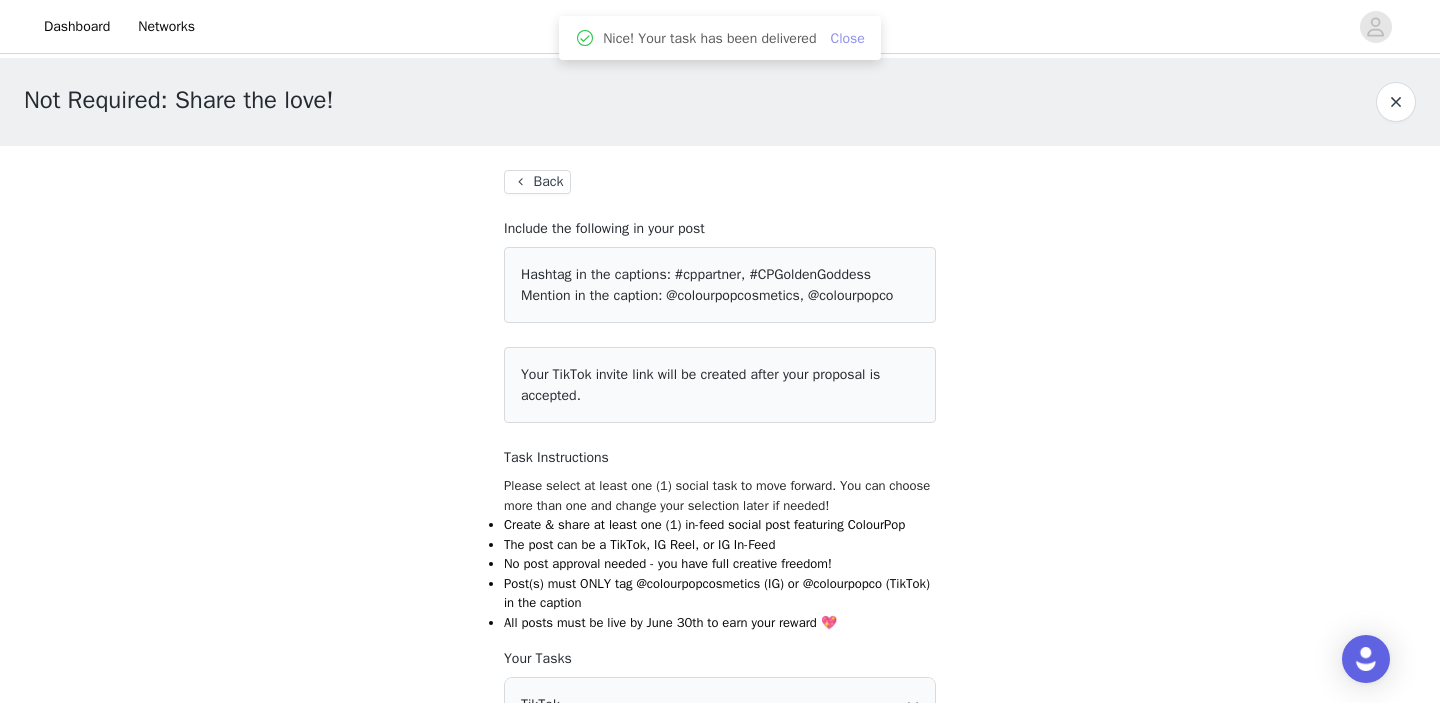 click on "Close" at bounding box center [847, 38] 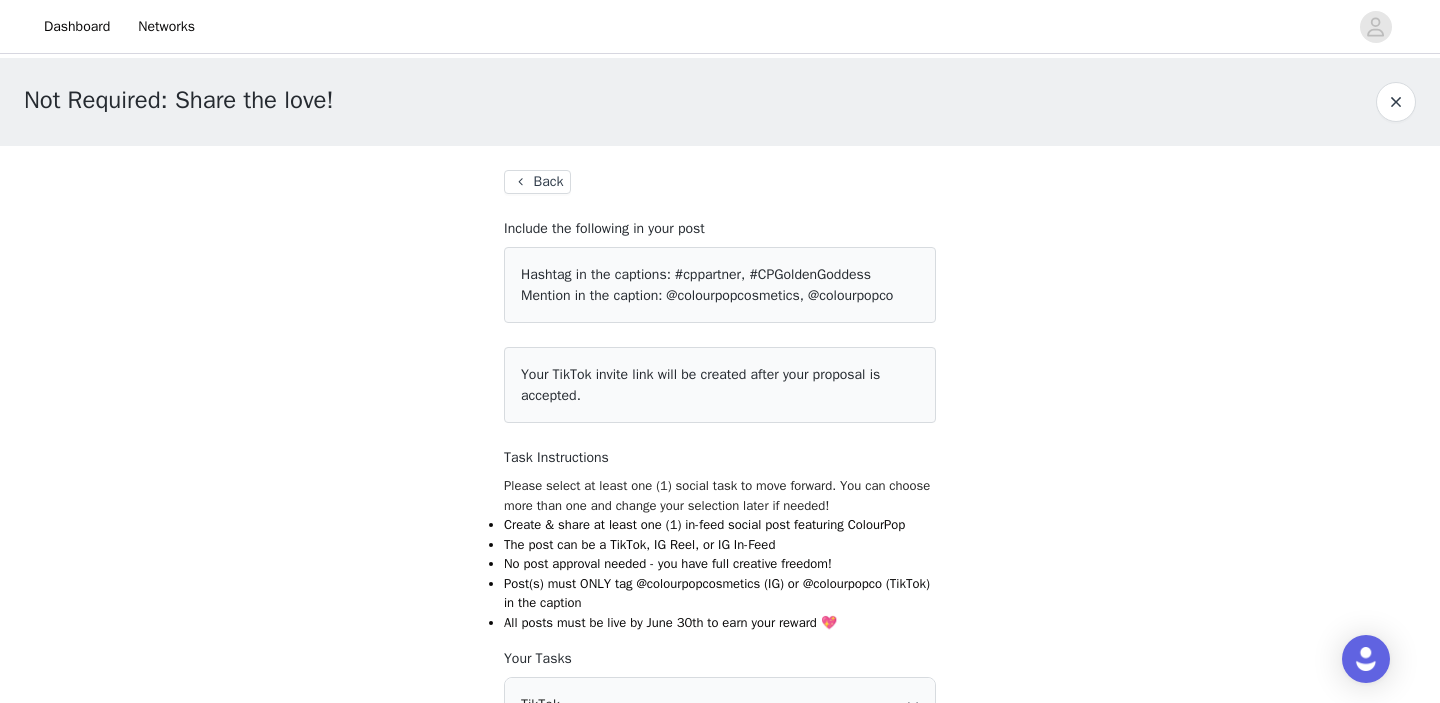 scroll, scrollTop: 0, scrollLeft: 0, axis: both 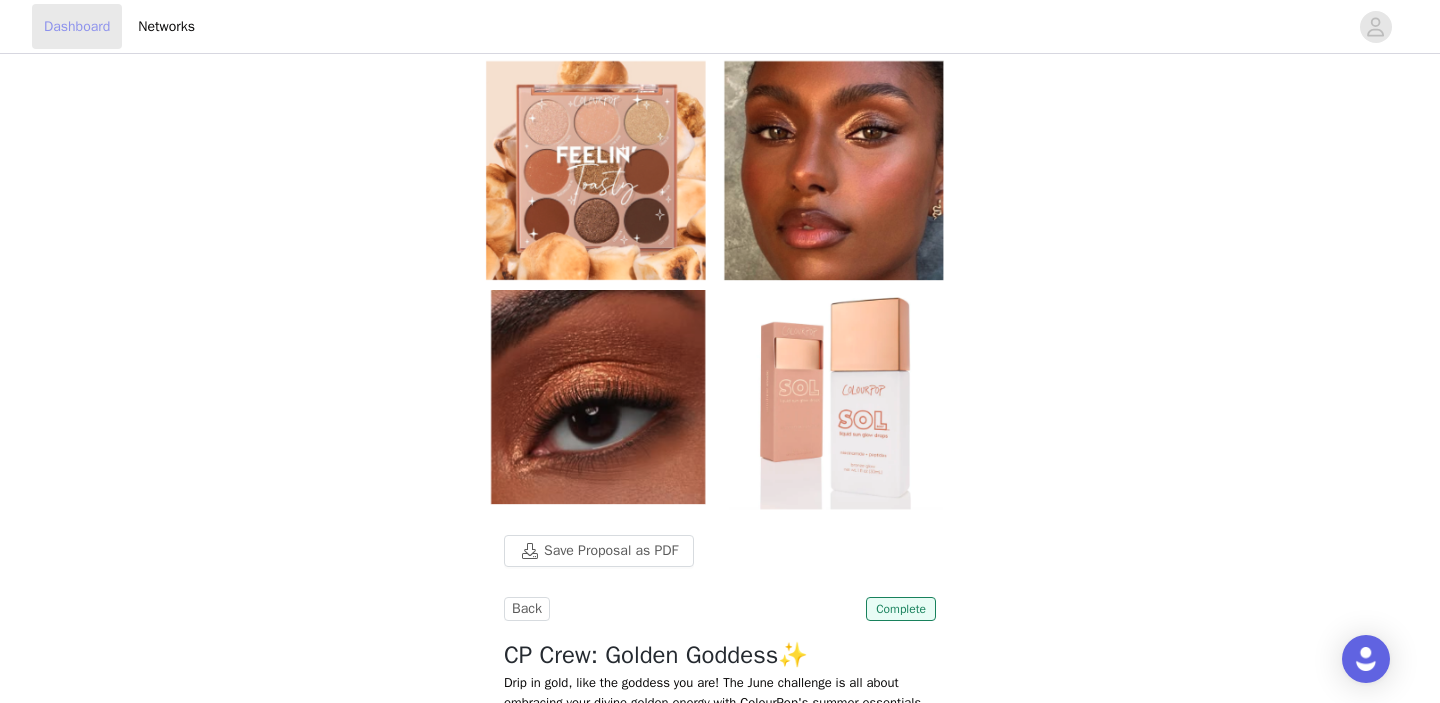 click on "Dashboard" at bounding box center (77, 26) 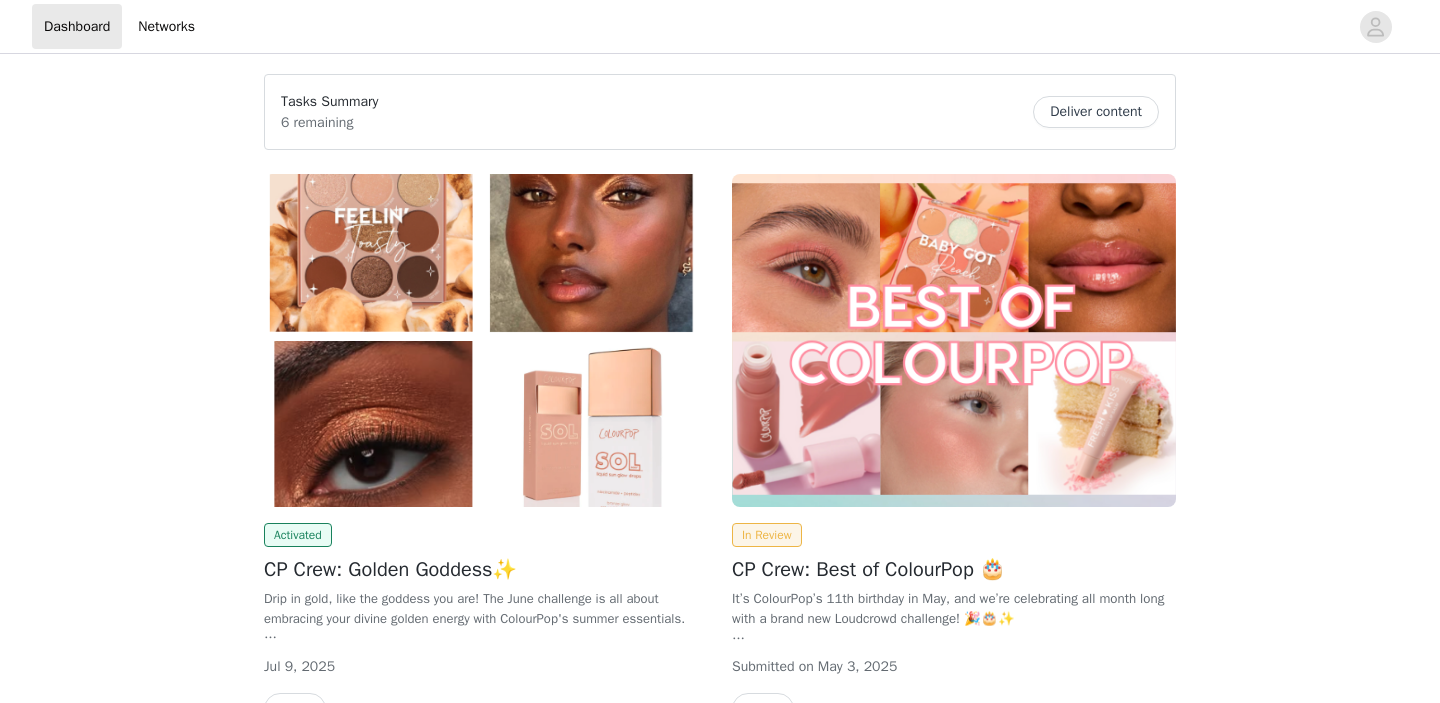 scroll, scrollTop: 0, scrollLeft: 0, axis: both 